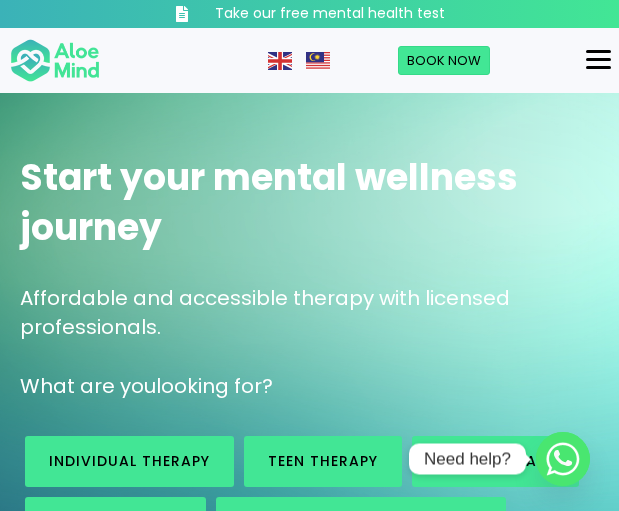 scroll, scrollTop: 0, scrollLeft: 0, axis: both 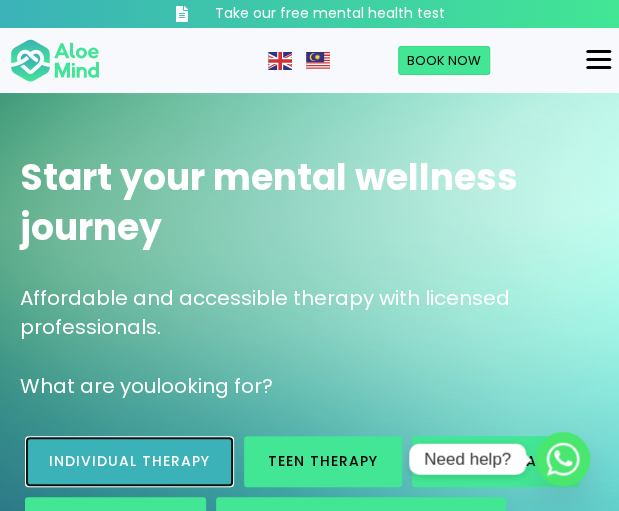 click on "Individual therapy" at bounding box center (129, 461) 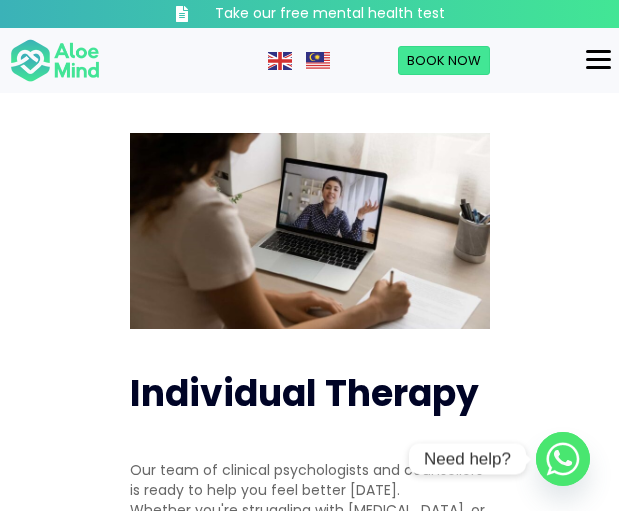 scroll, scrollTop: 197, scrollLeft: 0, axis: vertical 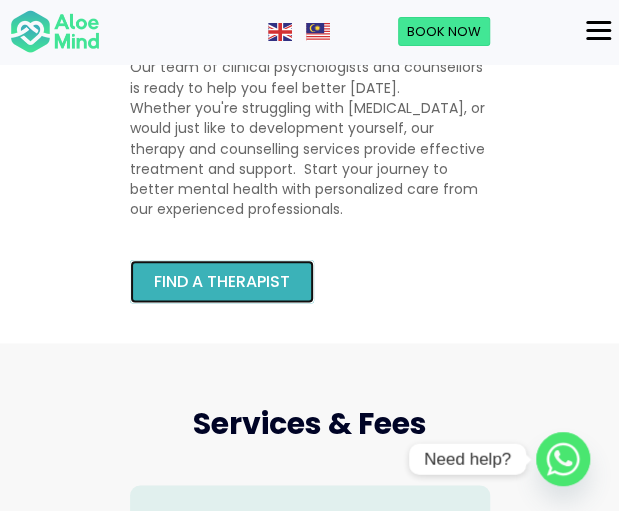 click on "Find a therapist" at bounding box center [222, 281] 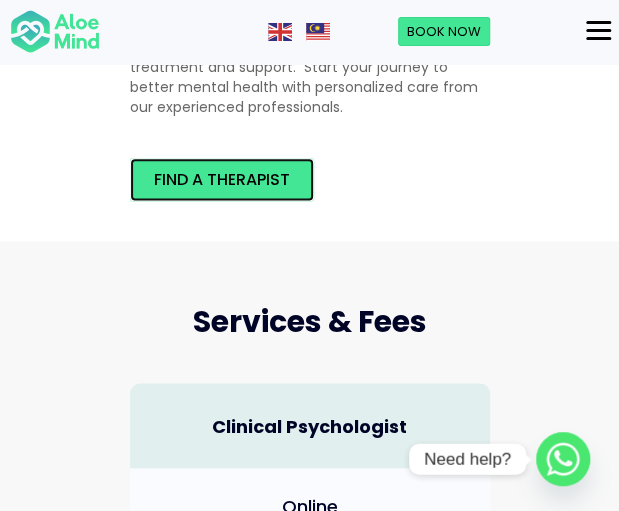 scroll, scrollTop: 700, scrollLeft: 0, axis: vertical 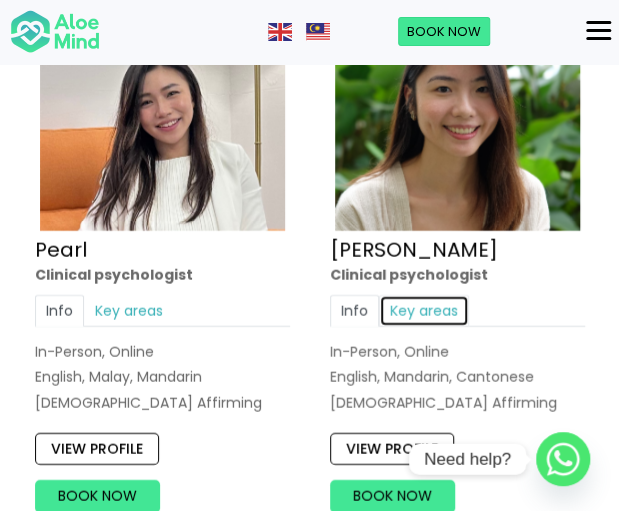 click on "Key areas" at bounding box center (424, 310) 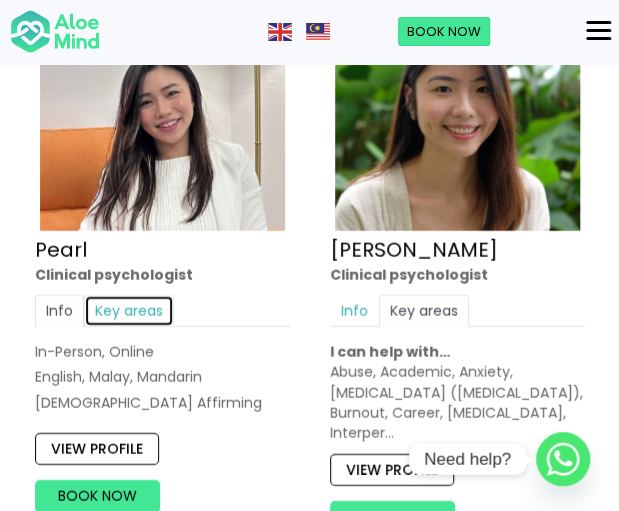 click on "Key areas" at bounding box center (129, 310) 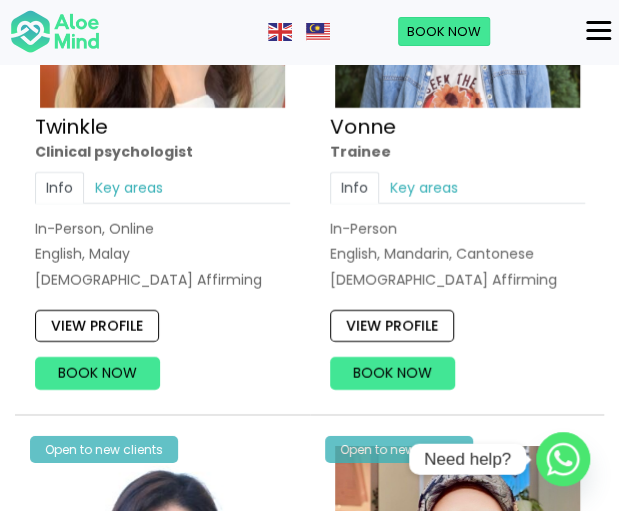 scroll, scrollTop: 6900, scrollLeft: 0, axis: vertical 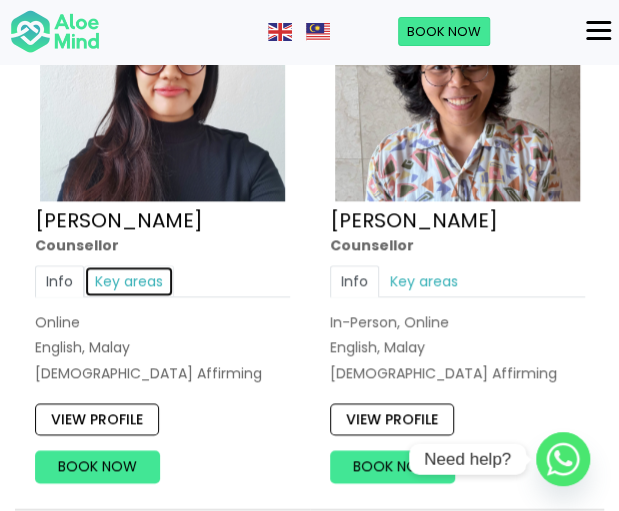 click on "Key areas" at bounding box center (129, 281) 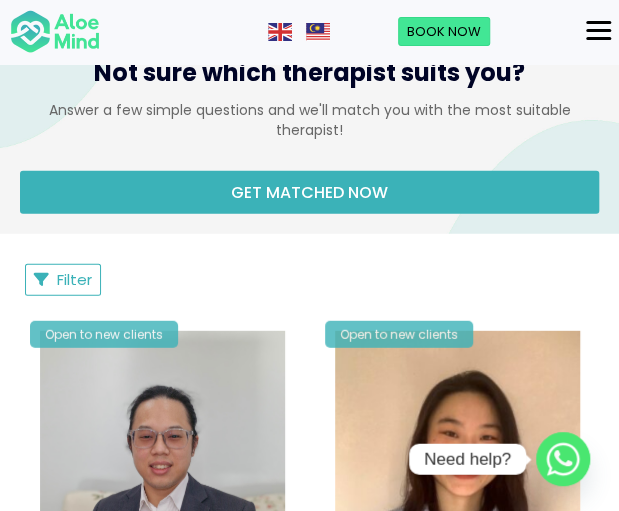 scroll, scrollTop: 1146, scrollLeft: 0, axis: vertical 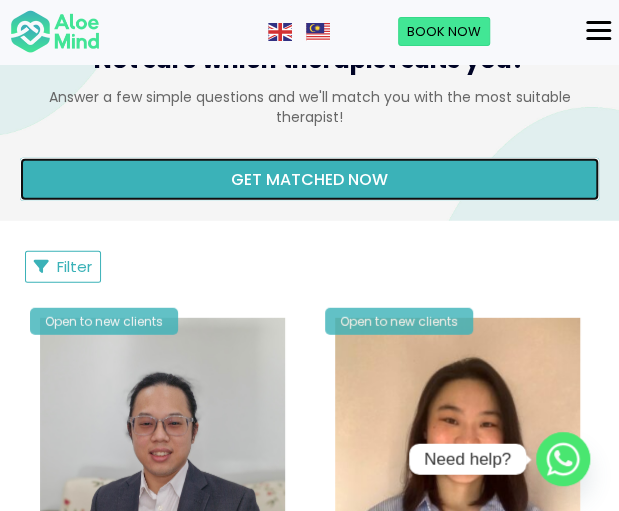 click on "Get matched now" at bounding box center [309, 179] 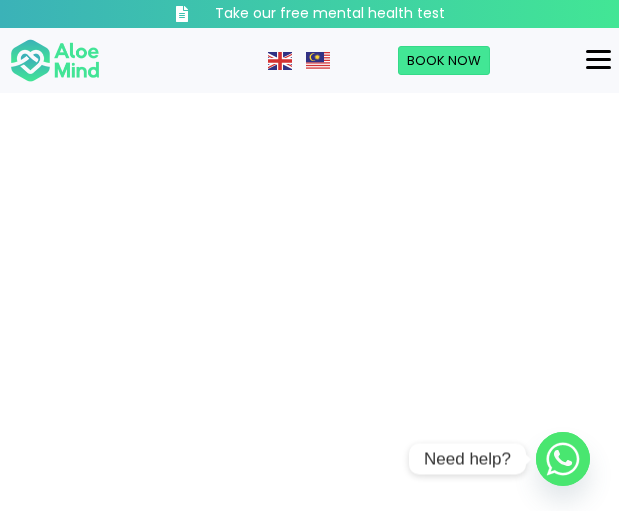 scroll, scrollTop: 0, scrollLeft: 0, axis: both 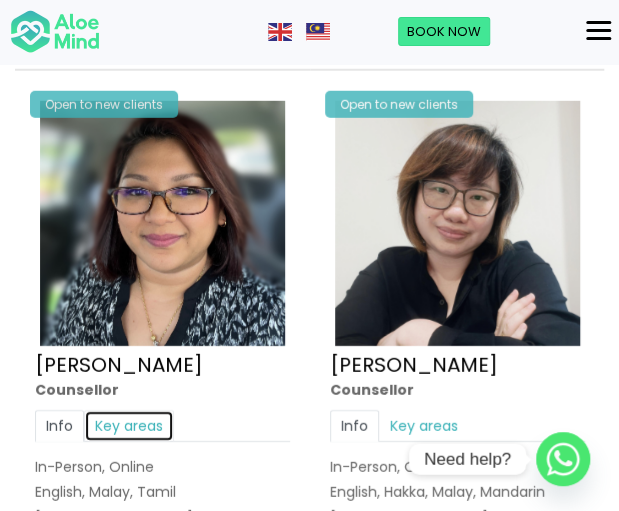 click on "Key areas" at bounding box center [129, 426] 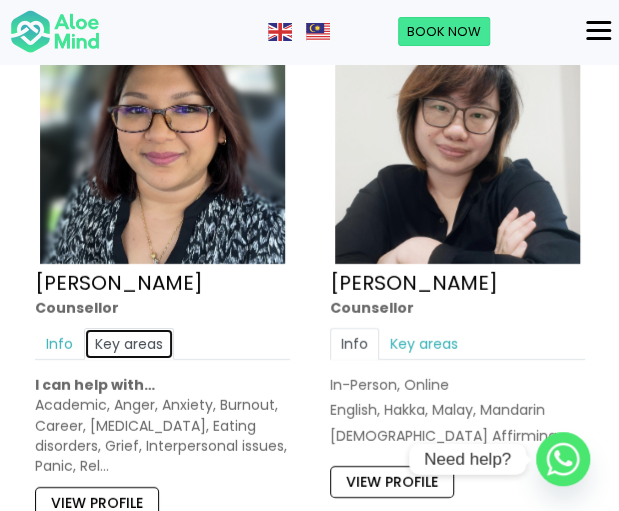 scroll, scrollTop: 3400, scrollLeft: 0, axis: vertical 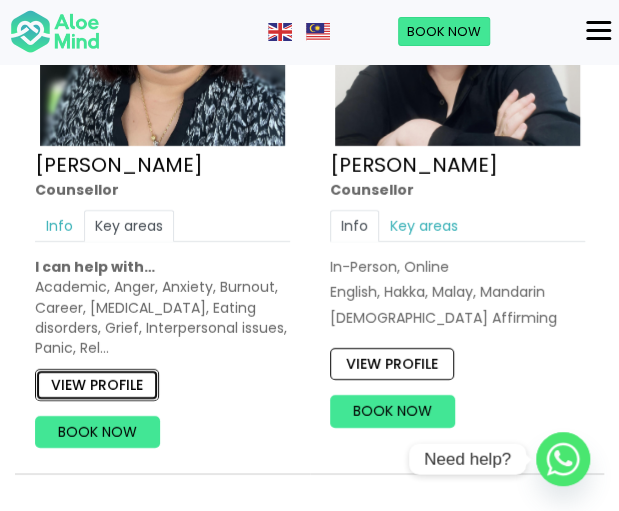 click on "View profile" at bounding box center (97, 384) 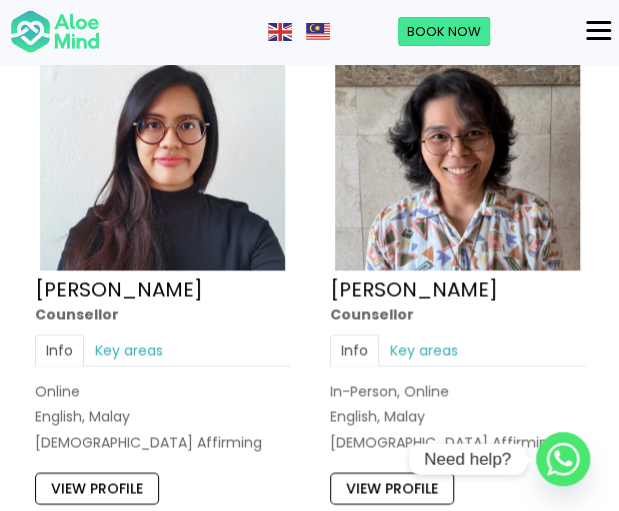 scroll, scrollTop: 2600, scrollLeft: 0, axis: vertical 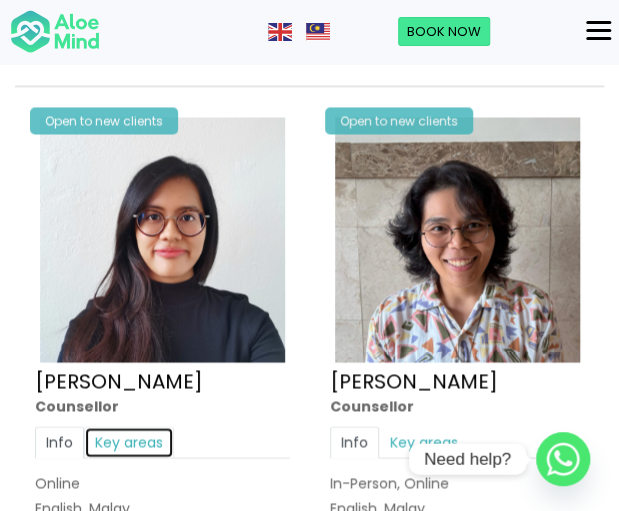 click on "Key areas" at bounding box center [129, 442] 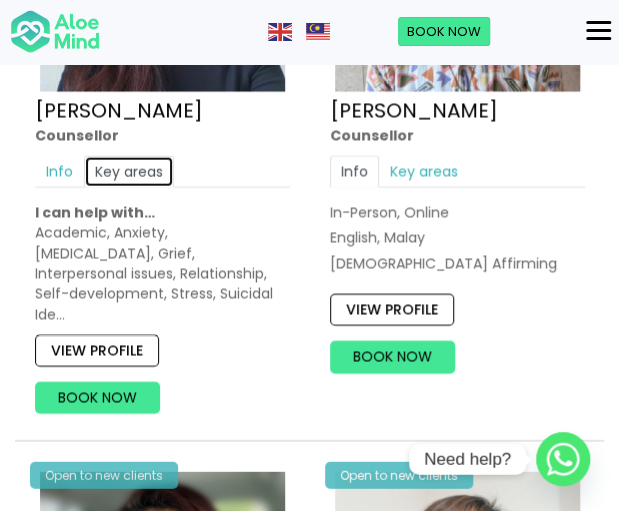 scroll, scrollTop: 2900, scrollLeft: 0, axis: vertical 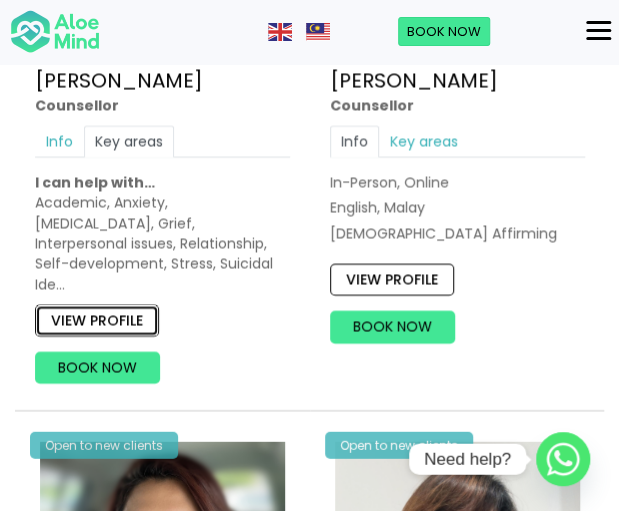 click on "View profile" at bounding box center [97, 321] 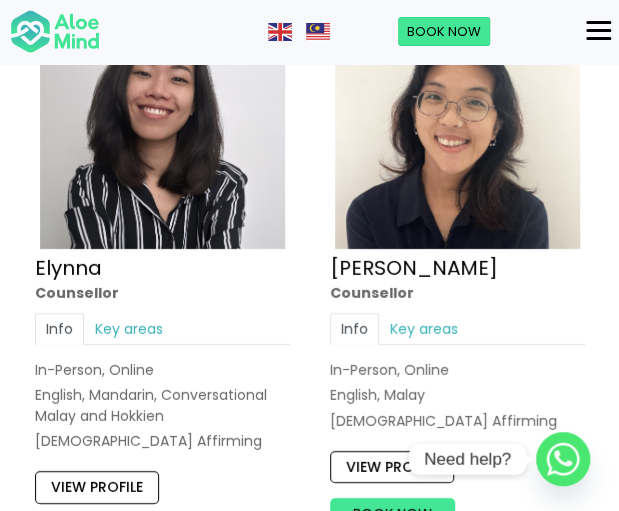 scroll, scrollTop: 1500, scrollLeft: 0, axis: vertical 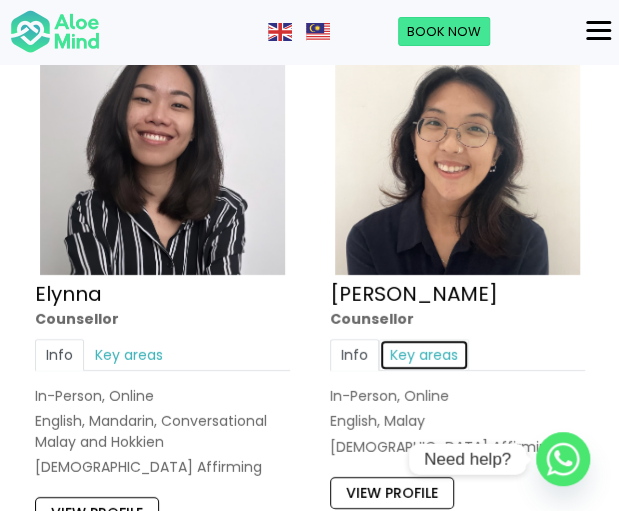 click on "Key areas" at bounding box center [424, 355] 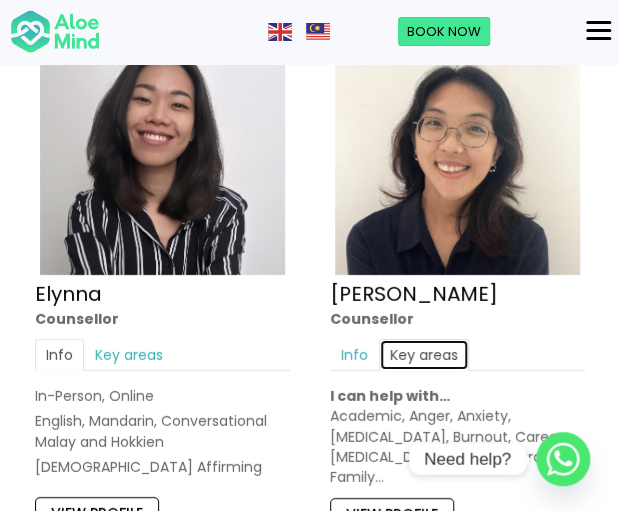 scroll, scrollTop: 1600, scrollLeft: 0, axis: vertical 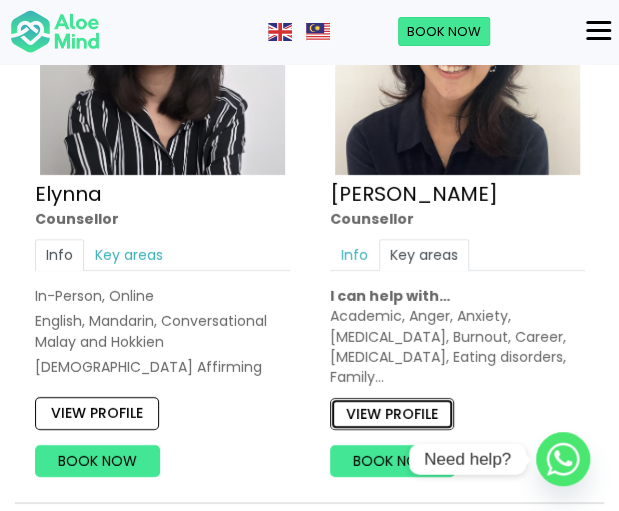 click on "View profile" at bounding box center (392, 413) 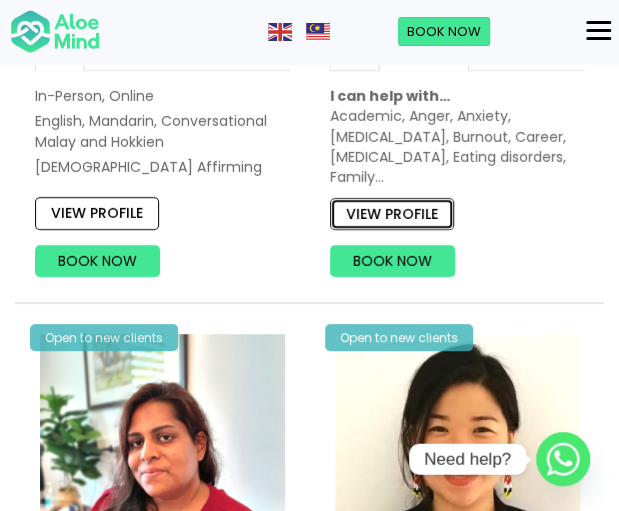 scroll, scrollTop: 2300, scrollLeft: 0, axis: vertical 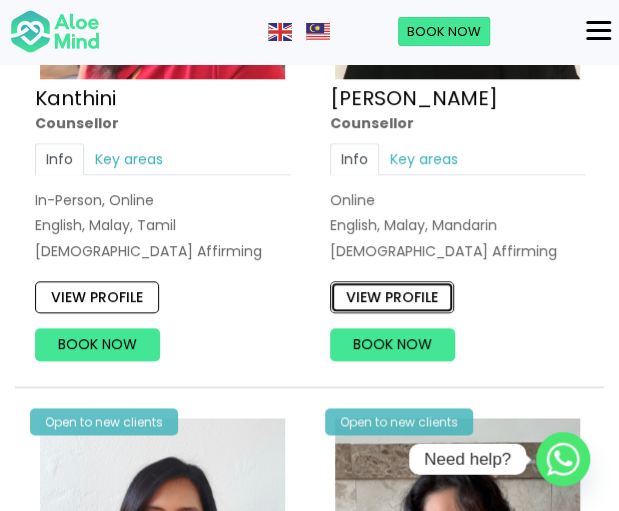 click on "View profile" at bounding box center [392, 297] 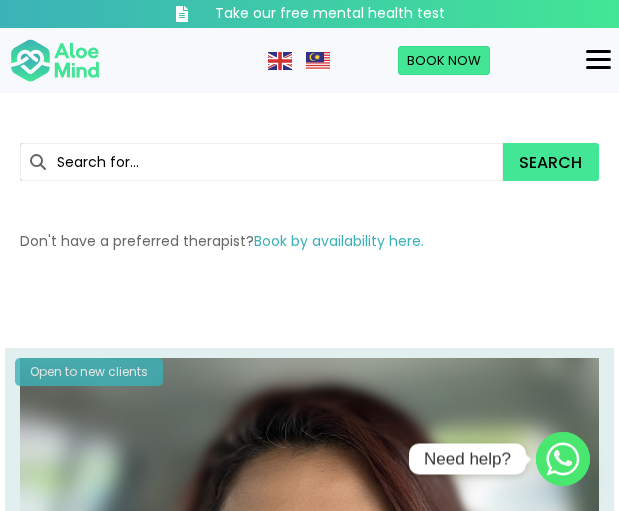 scroll, scrollTop: 0, scrollLeft: 0, axis: both 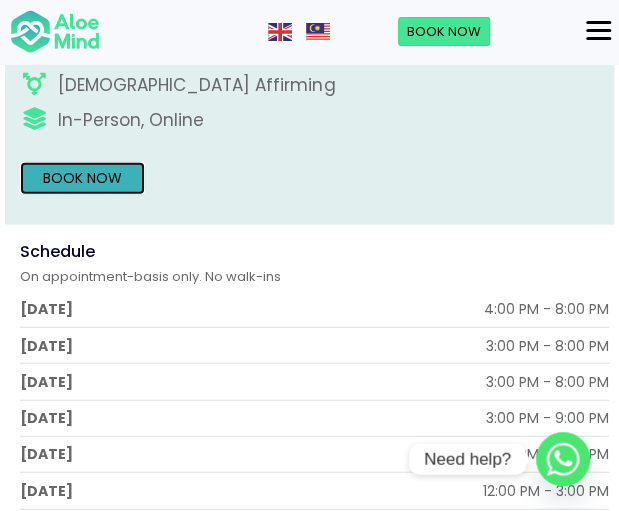 click on "Book Now" at bounding box center [82, 178] 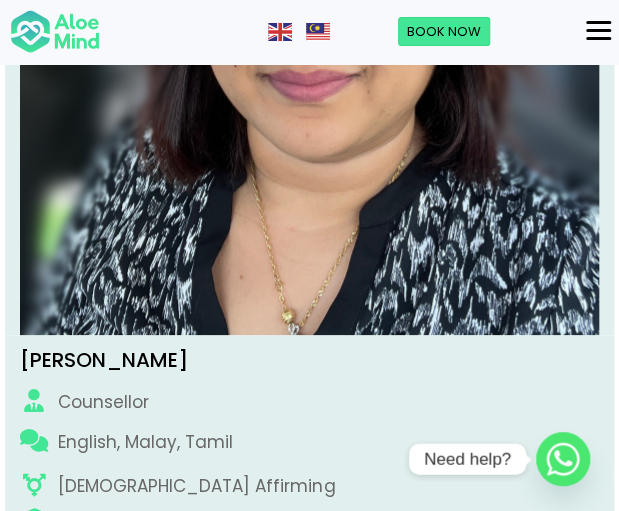 scroll, scrollTop: 200, scrollLeft: 0, axis: vertical 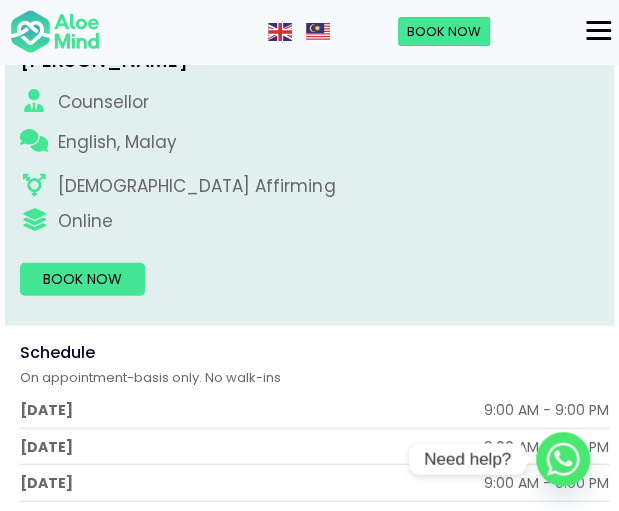 click on "[PERSON_NAME]
English, Malay
[DEMOGRAPHIC_DATA] Affirming
Online
Book Now" at bounding box center [309, 180] 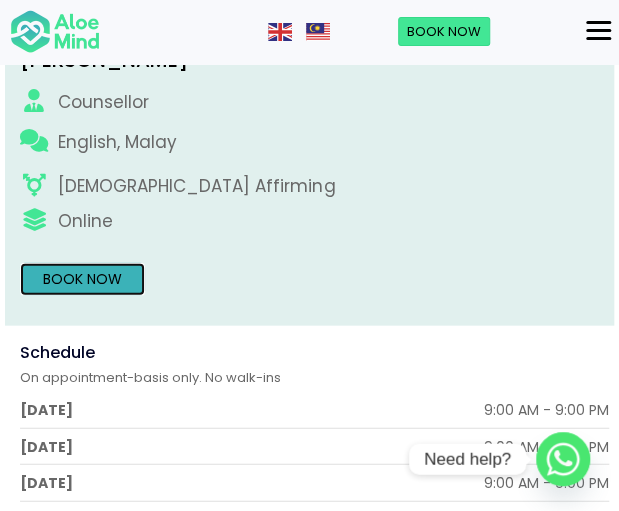 click on "Book Now" at bounding box center [82, 278] 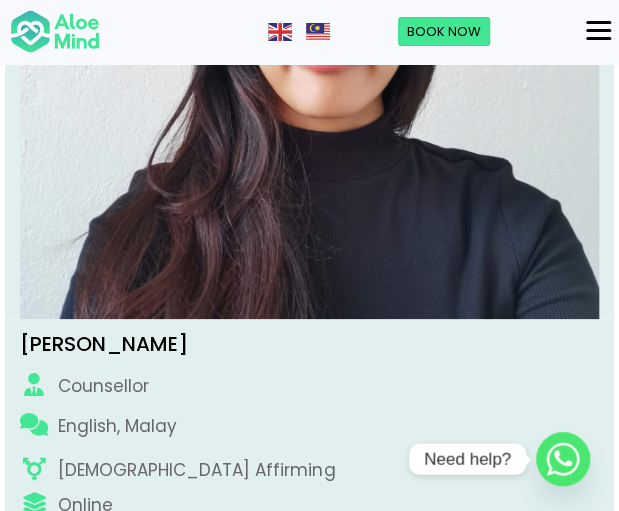 scroll, scrollTop: 400, scrollLeft: 0, axis: vertical 